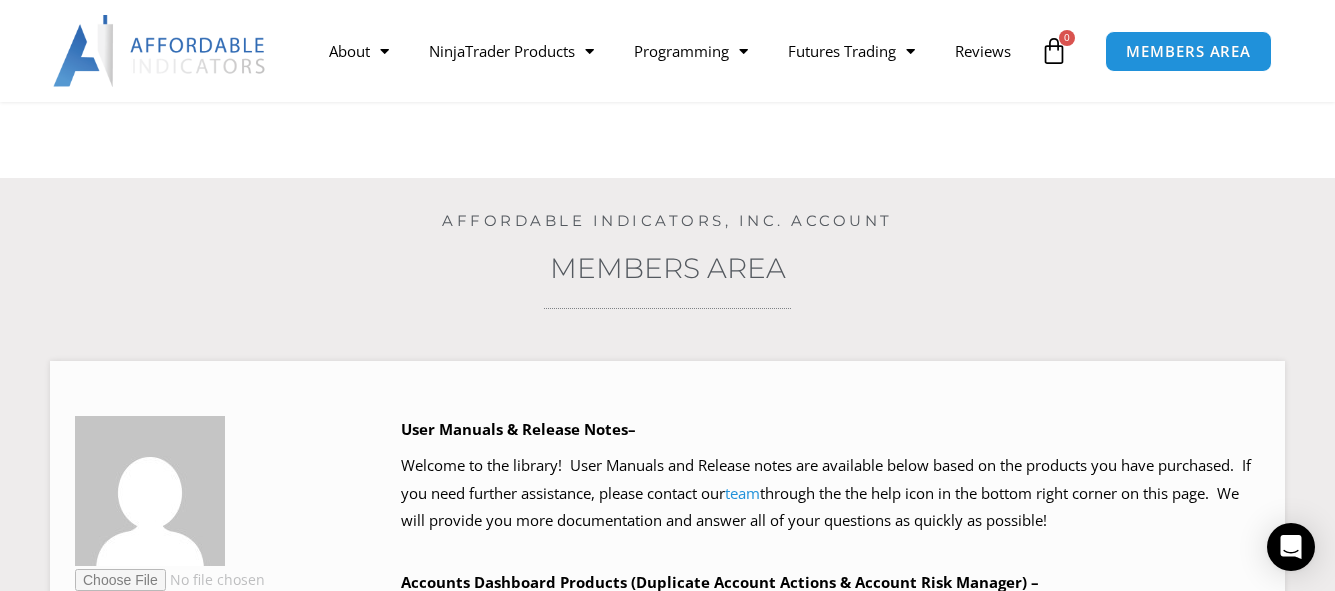 scroll, scrollTop: 300, scrollLeft: 0, axis: vertical 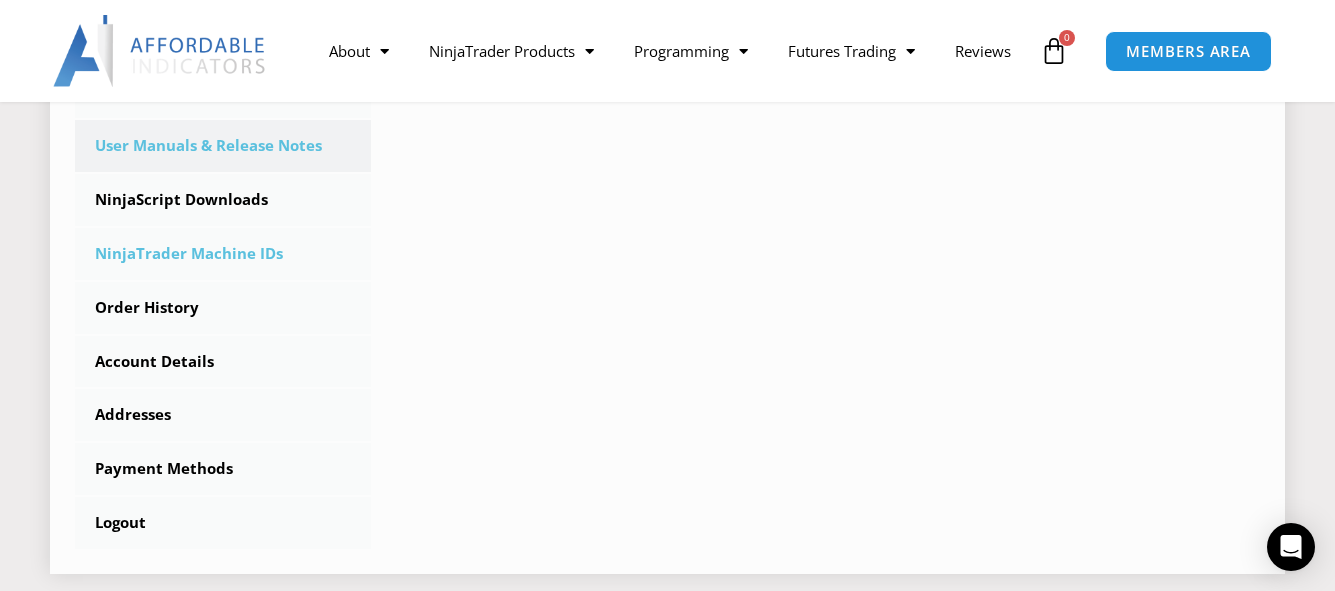 click on "NinjaTrader Machine IDs" at bounding box center [223, 254] 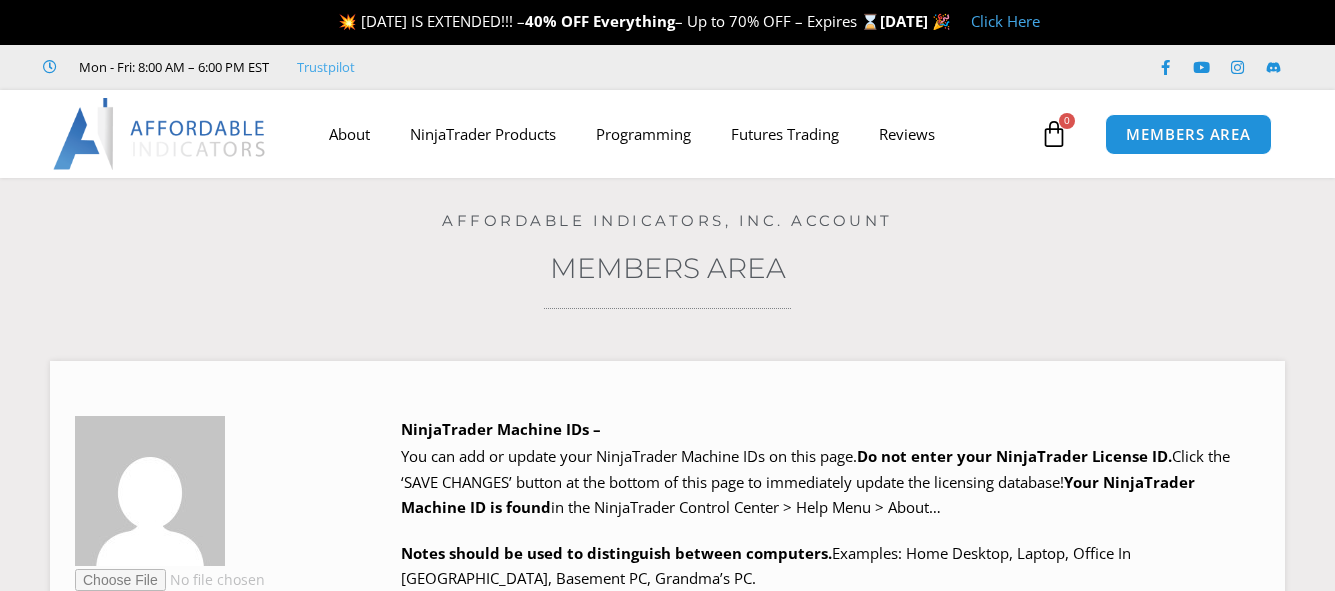 scroll, scrollTop: 0, scrollLeft: 0, axis: both 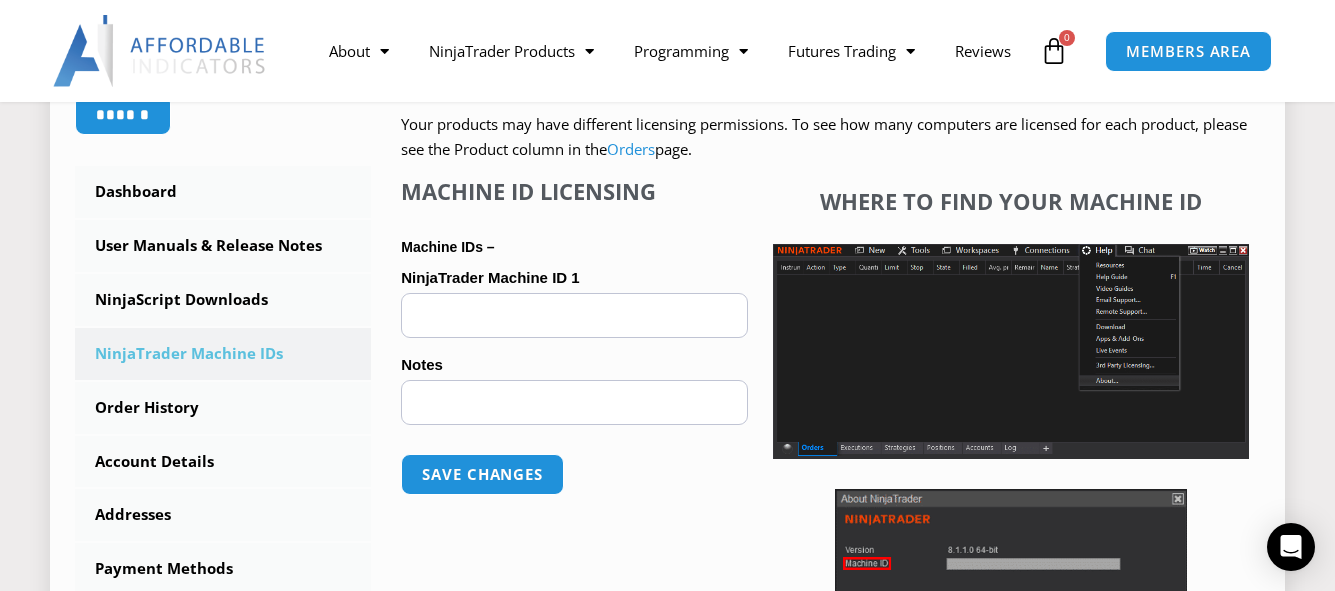 click on "NinjaTrader Machine ID 1  (optional)" at bounding box center [574, 315] 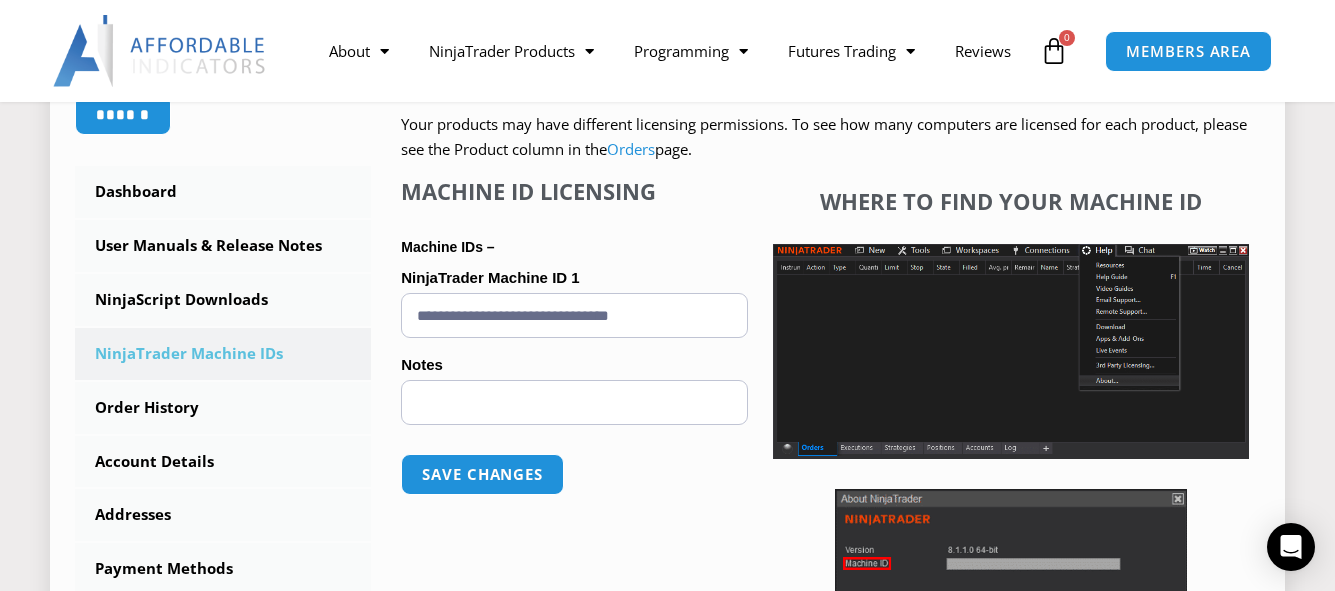 type on "**********" 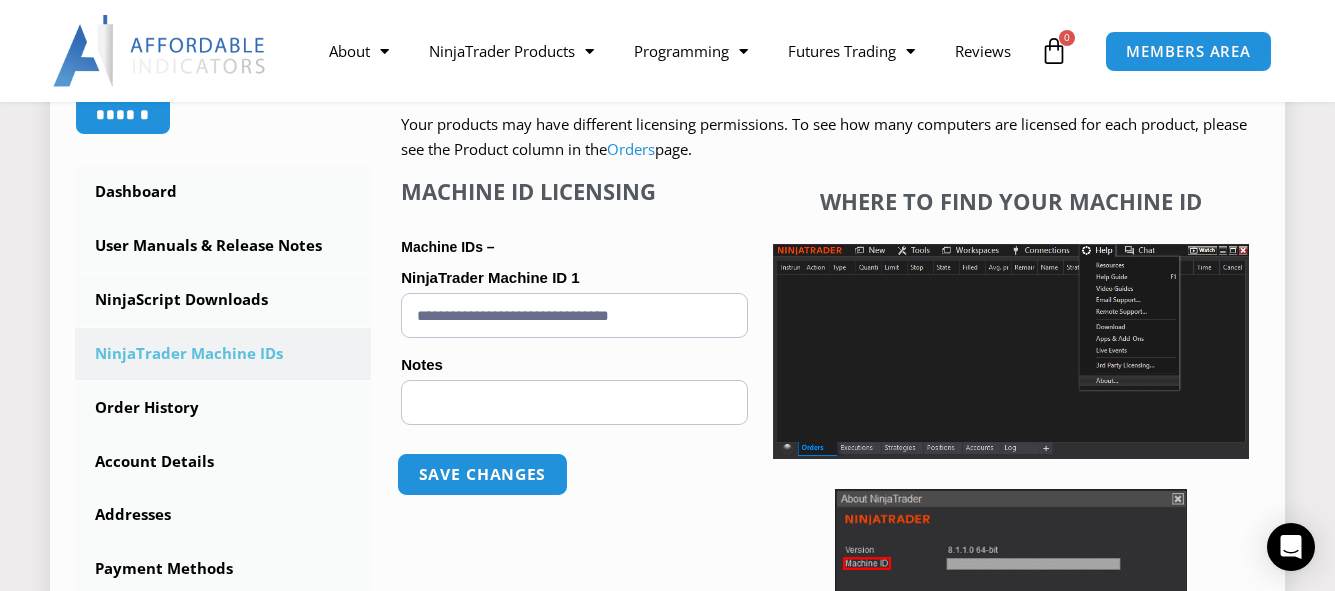 click on "Save changes" at bounding box center [482, 474] 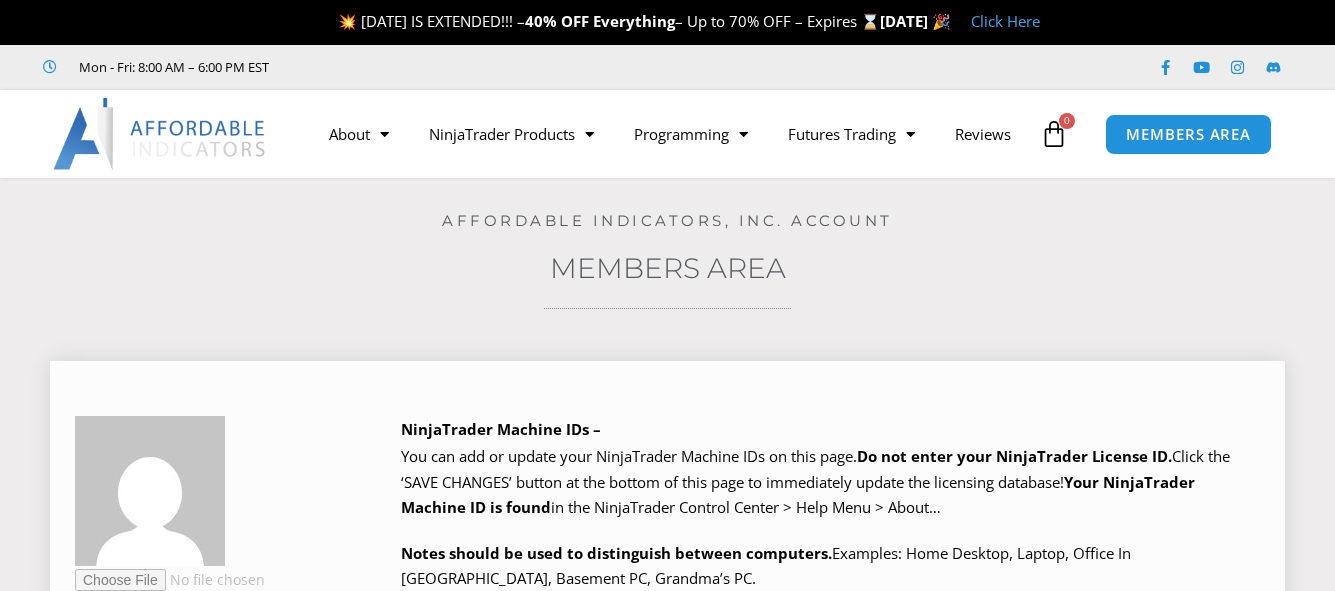 scroll, scrollTop: 0, scrollLeft: 0, axis: both 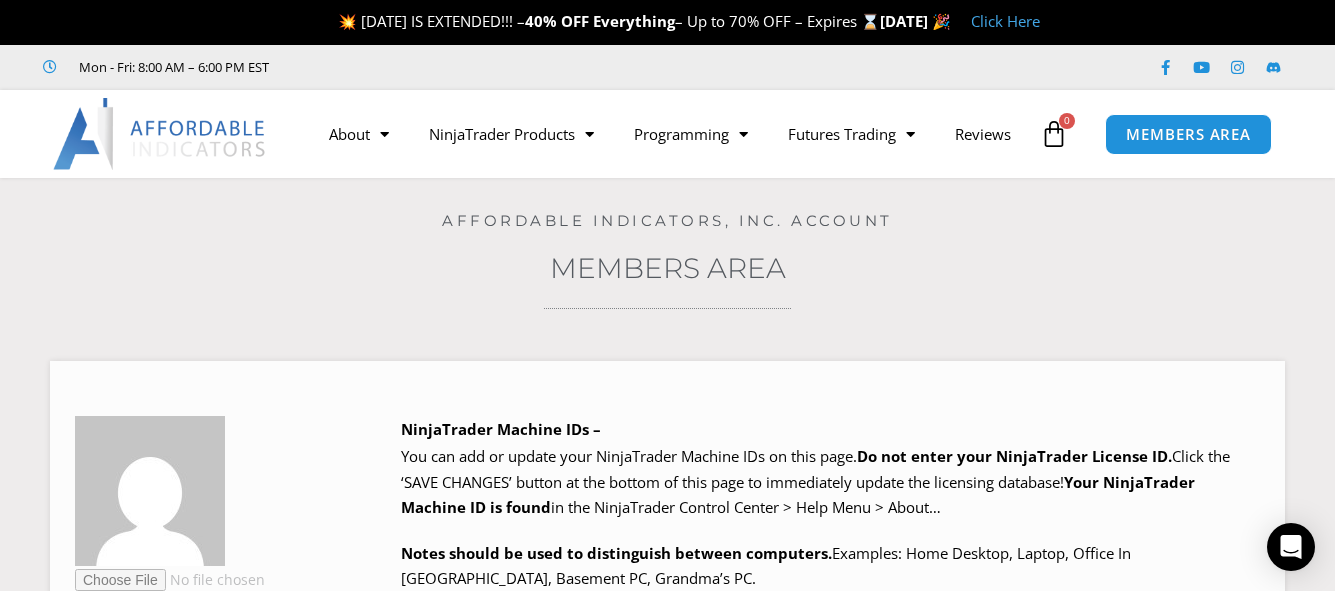 click at bounding box center [160, 134] 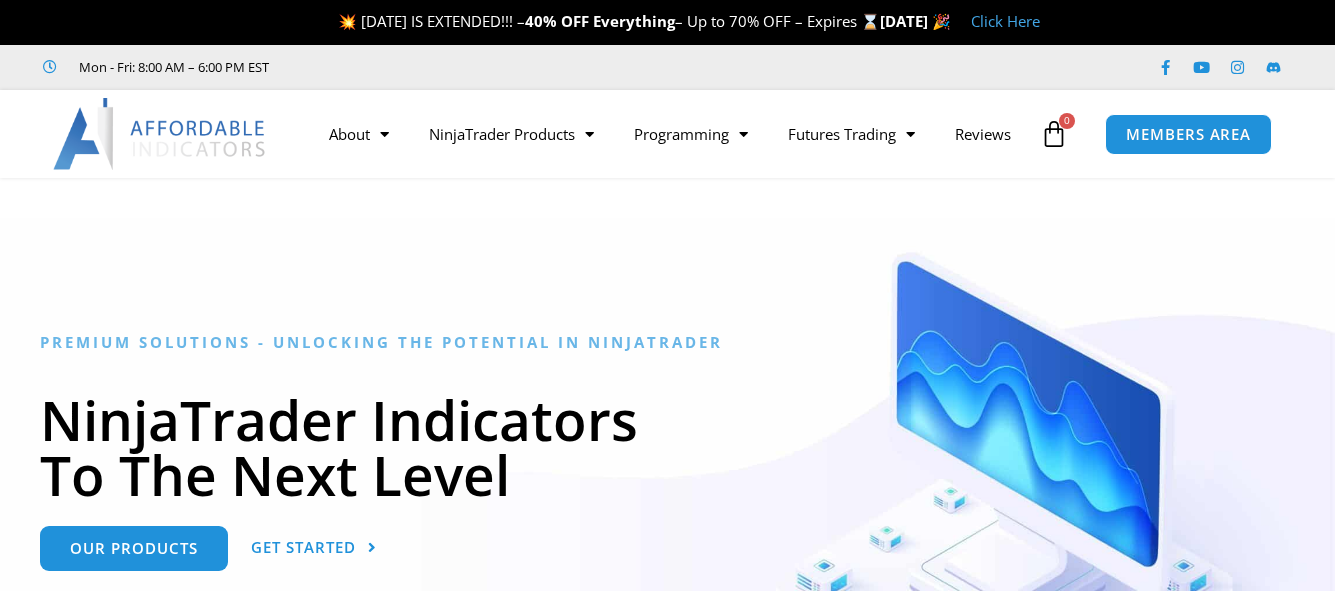 scroll, scrollTop: 0, scrollLeft: 0, axis: both 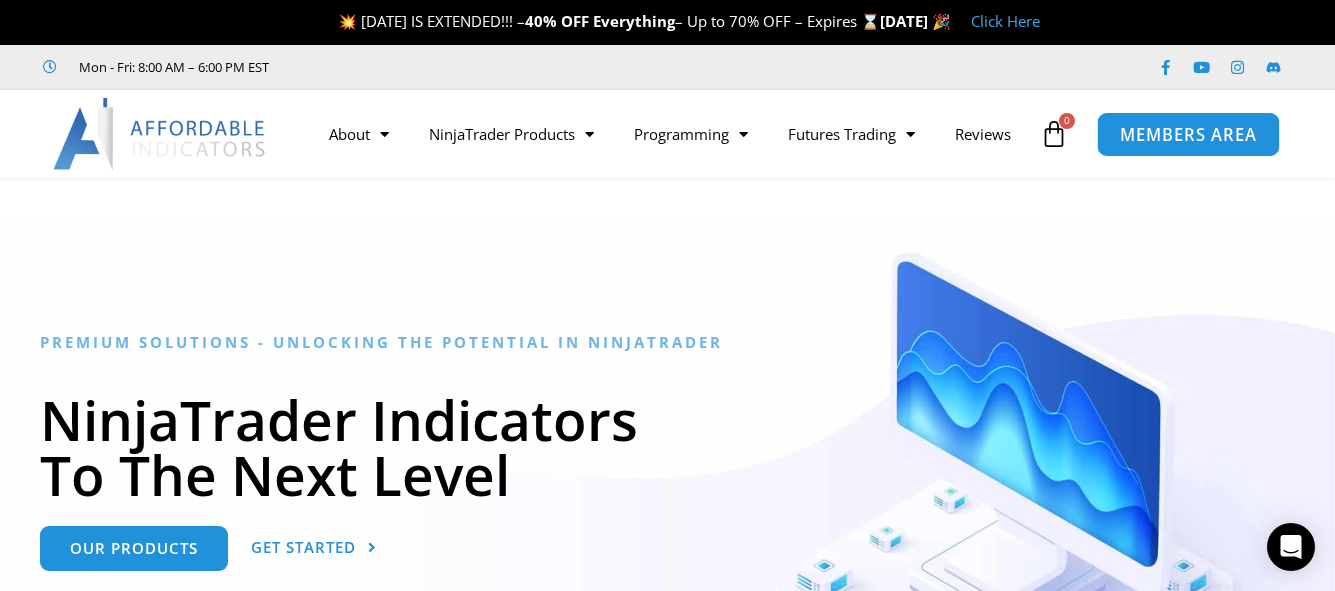 click on "MEMBERS AREA" at bounding box center [1188, 134] 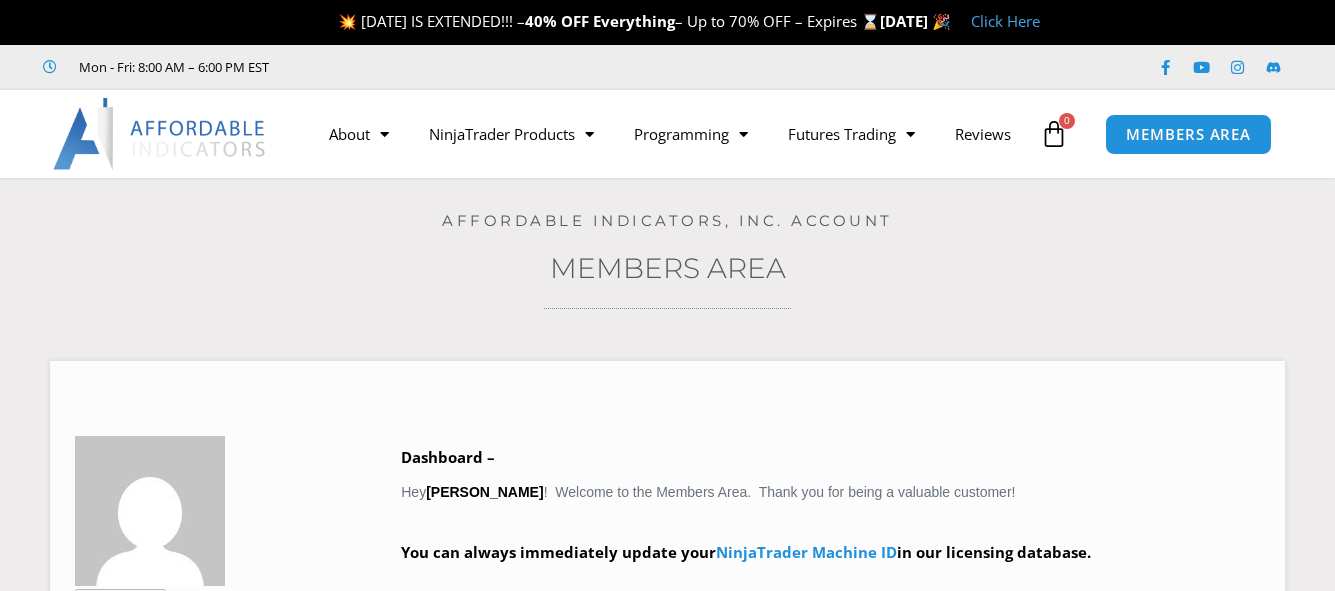 scroll, scrollTop: 0, scrollLeft: 0, axis: both 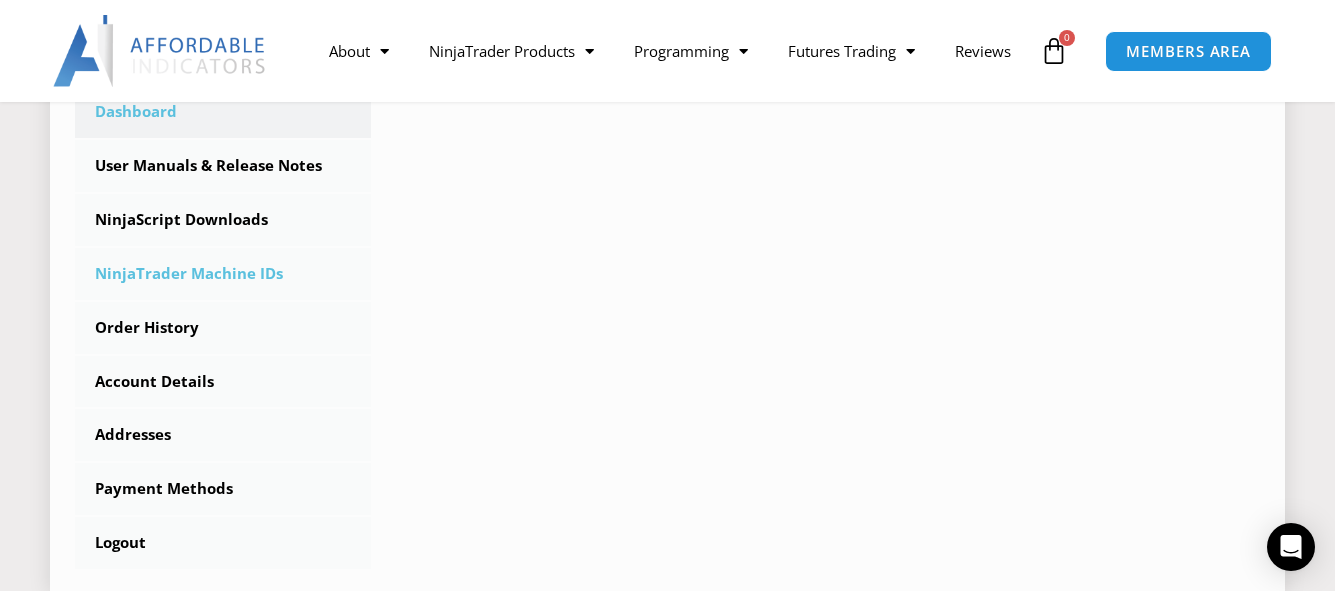 click on "NinjaTrader Machine IDs" at bounding box center [223, 274] 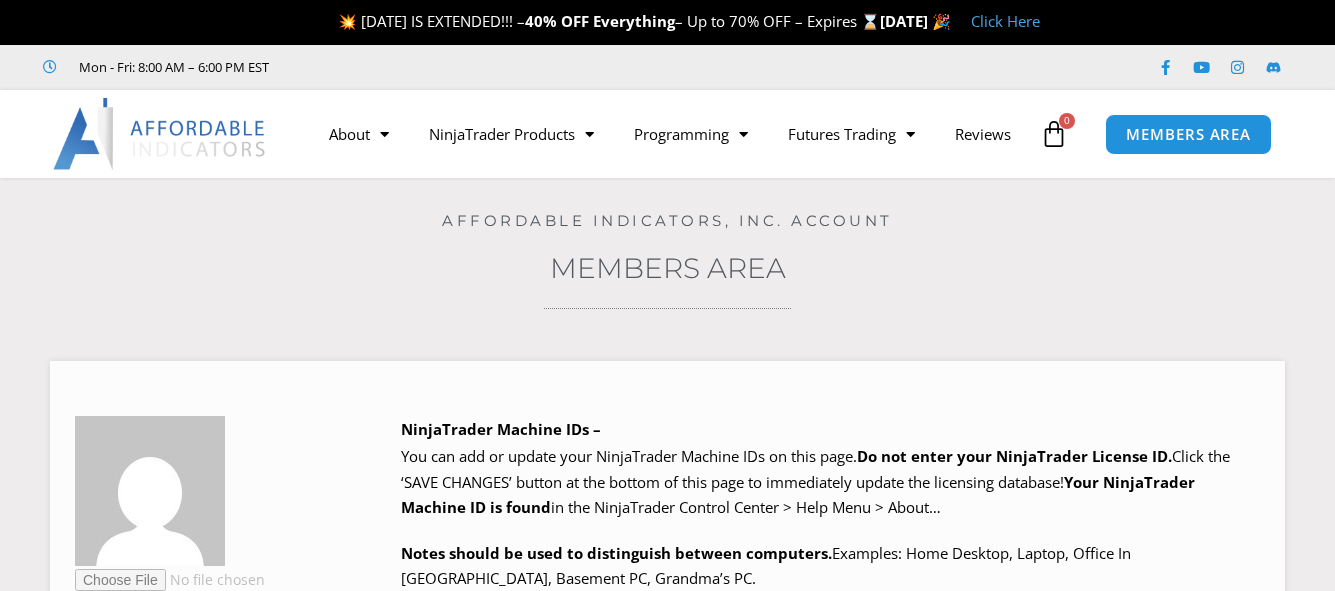 scroll, scrollTop: 0, scrollLeft: 0, axis: both 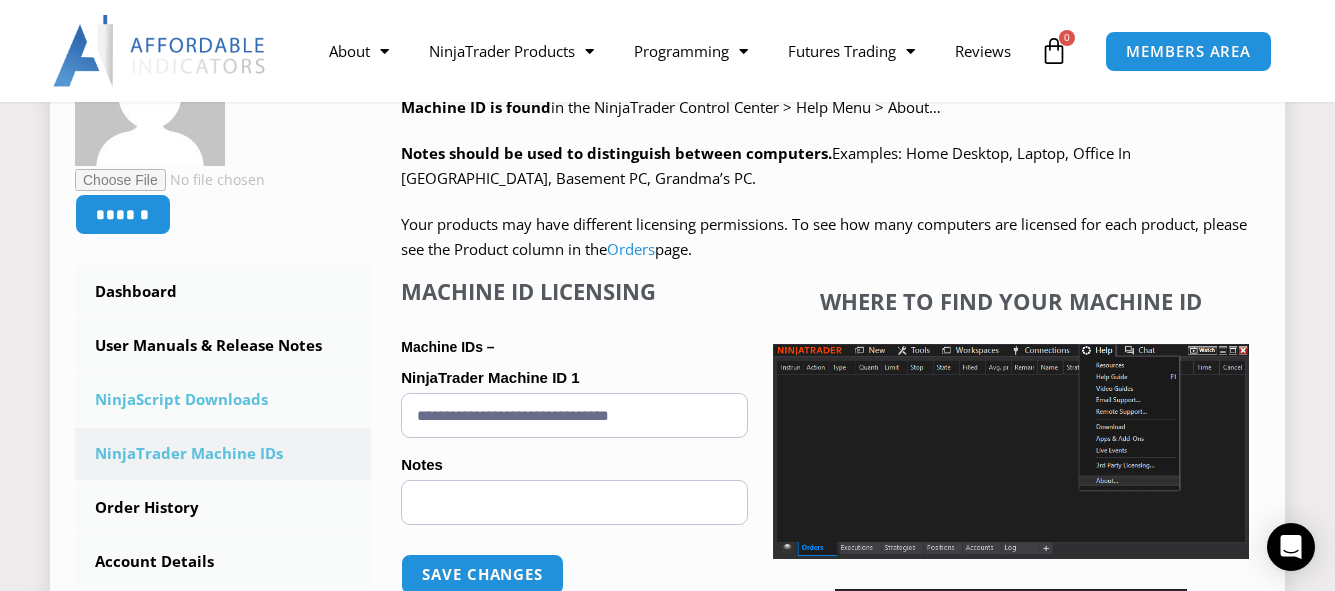 click on "NinjaScript Downloads" at bounding box center (223, 400) 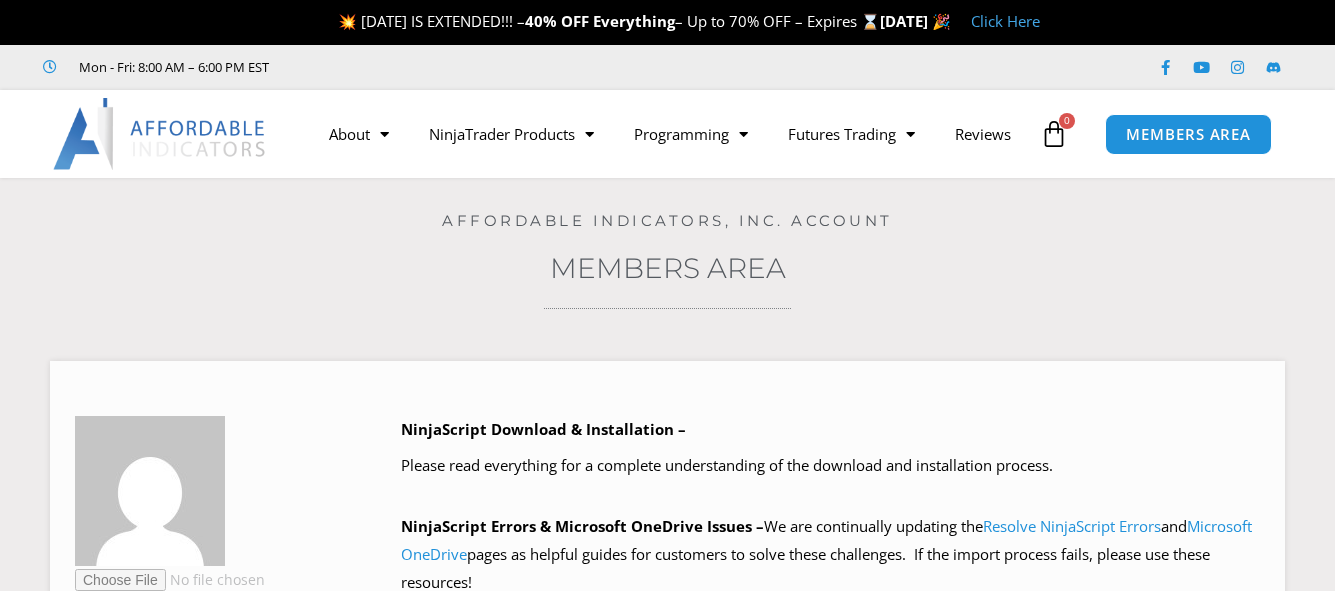 scroll, scrollTop: 0, scrollLeft: 0, axis: both 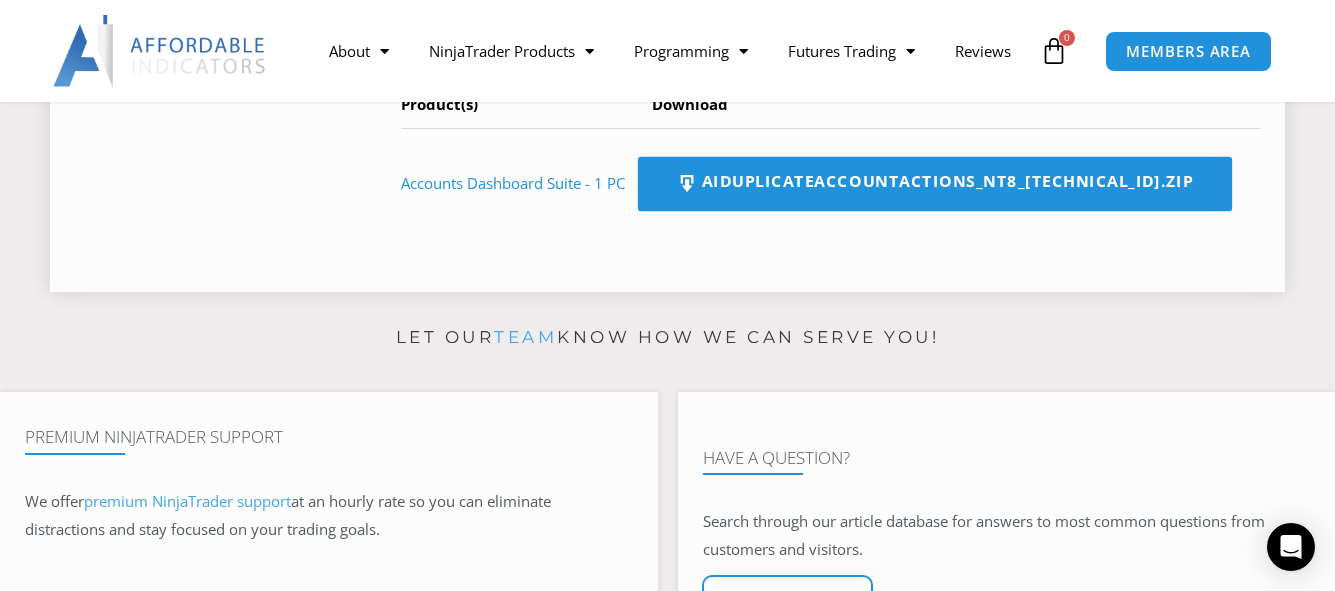 click on "AIDuplicateAccountActions_NT8_25.2.5.1.zip" at bounding box center (934, 184) 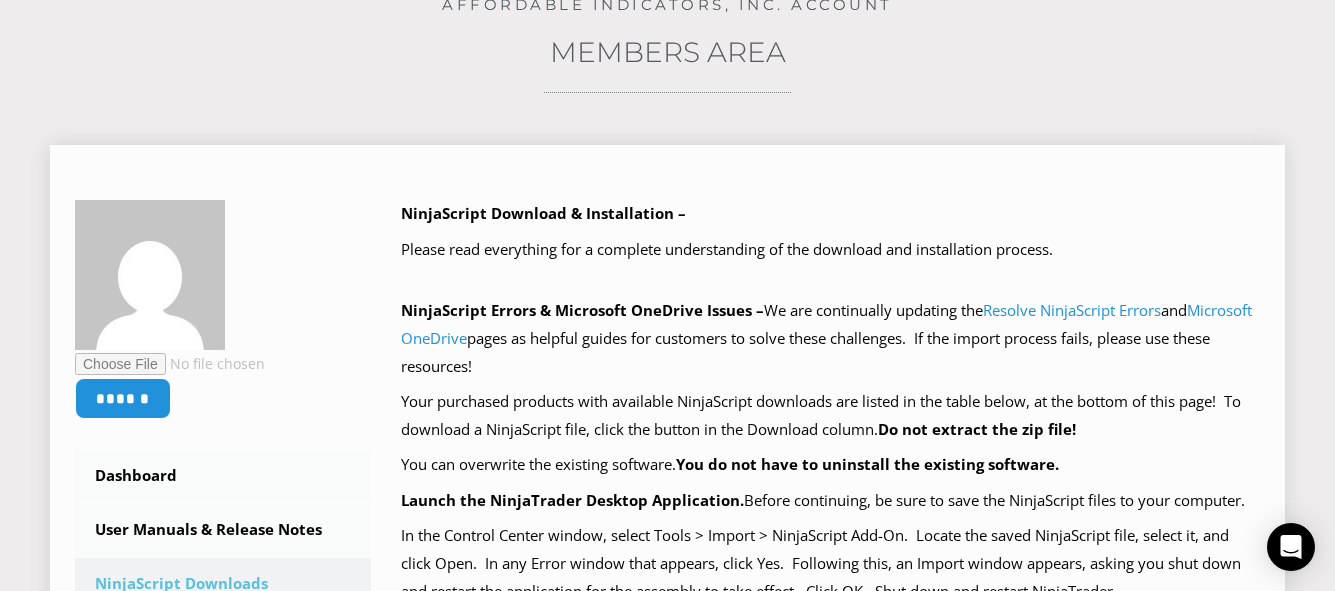 scroll, scrollTop: 0, scrollLeft: 0, axis: both 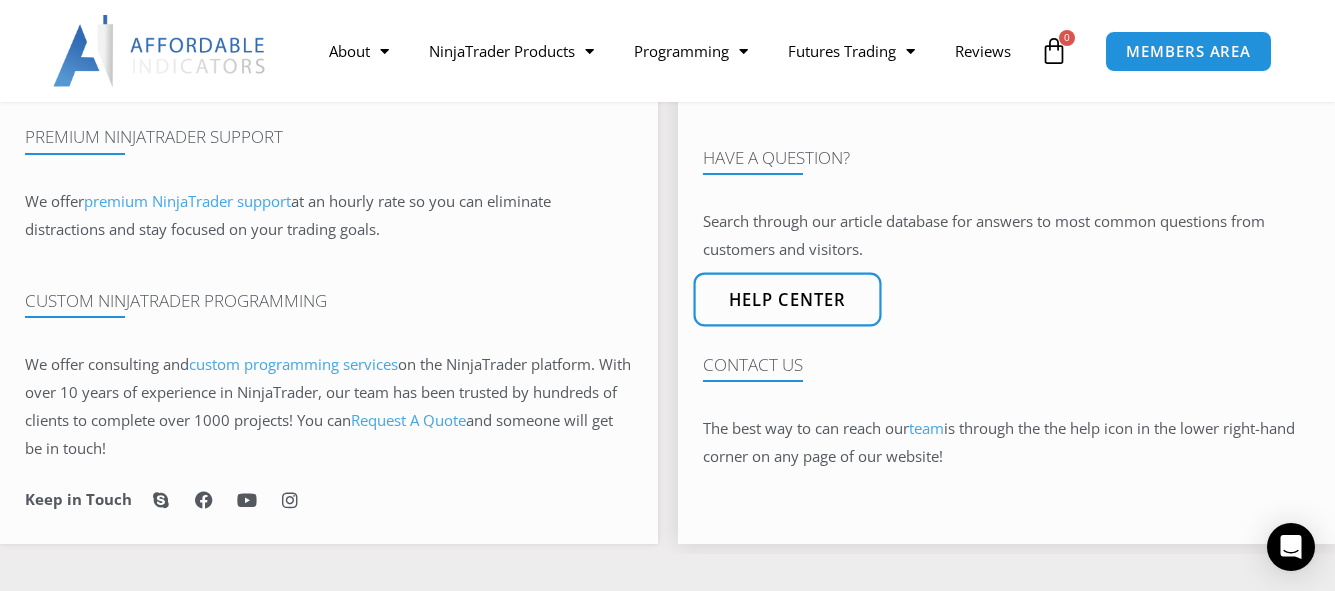 click on "Help center" at bounding box center (787, 299) 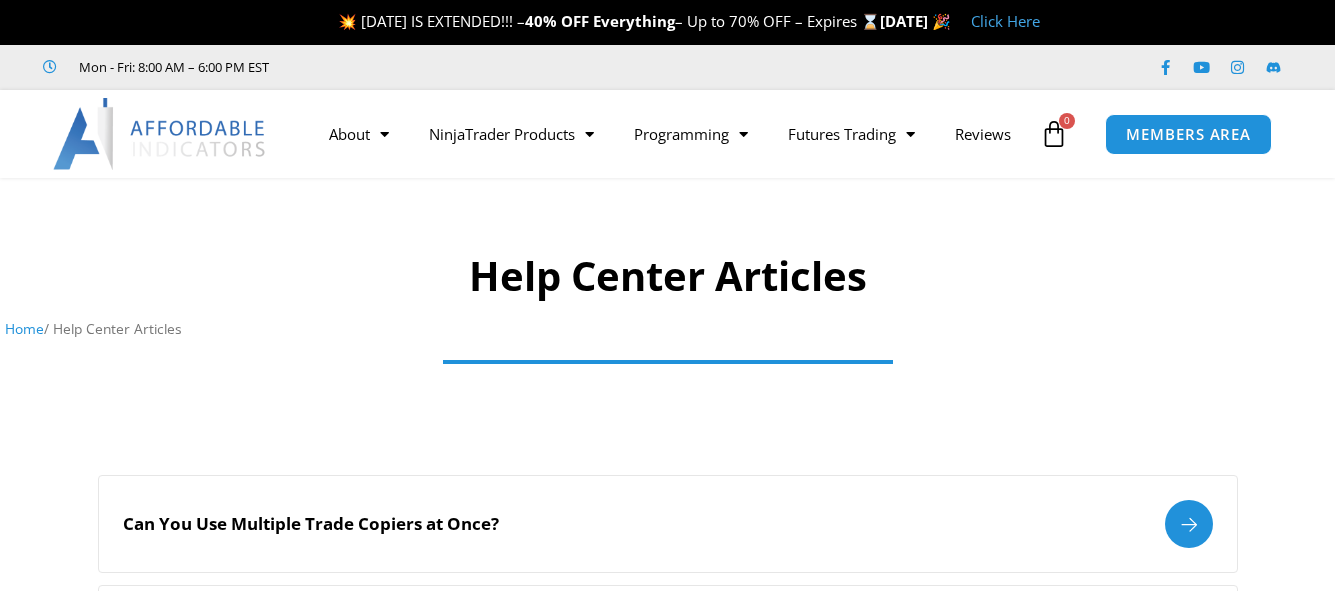 scroll, scrollTop: 0, scrollLeft: 0, axis: both 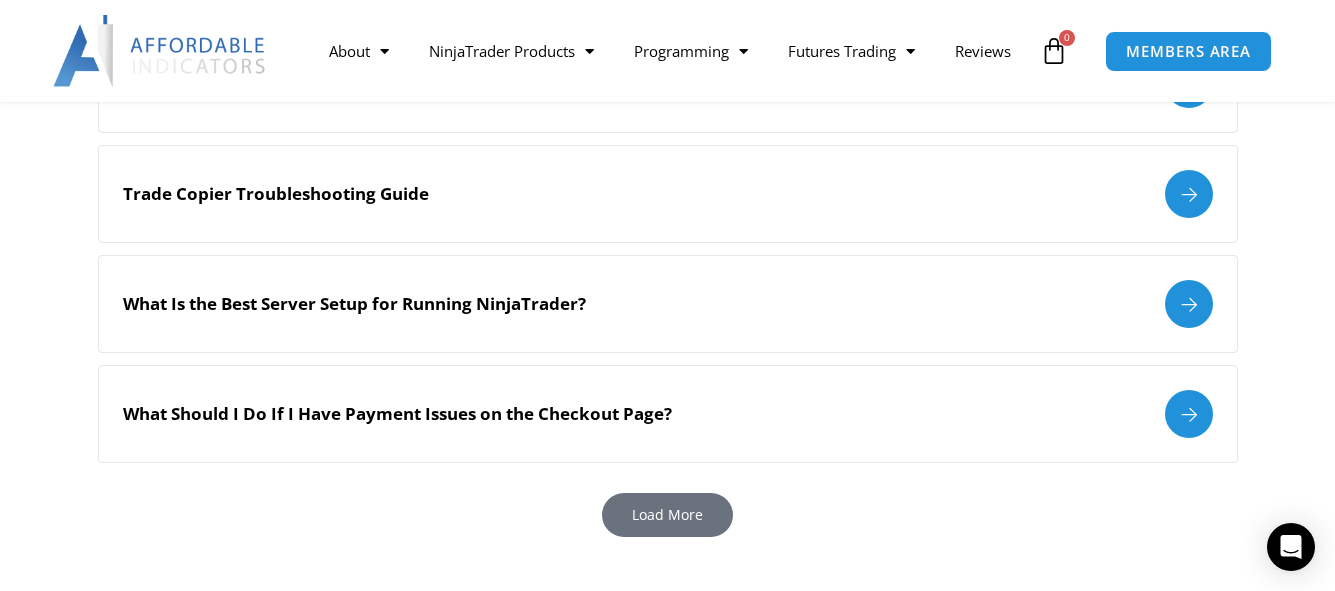 click on "Load More" at bounding box center (667, 515) 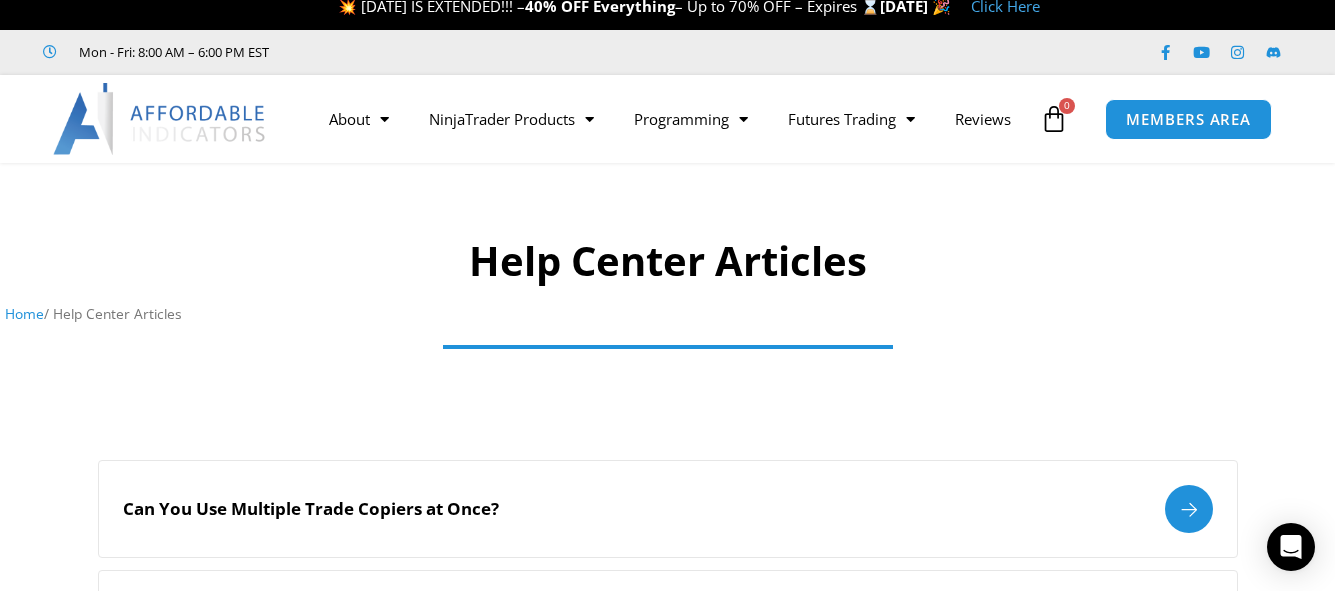 scroll, scrollTop: 0, scrollLeft: 0, axis: both 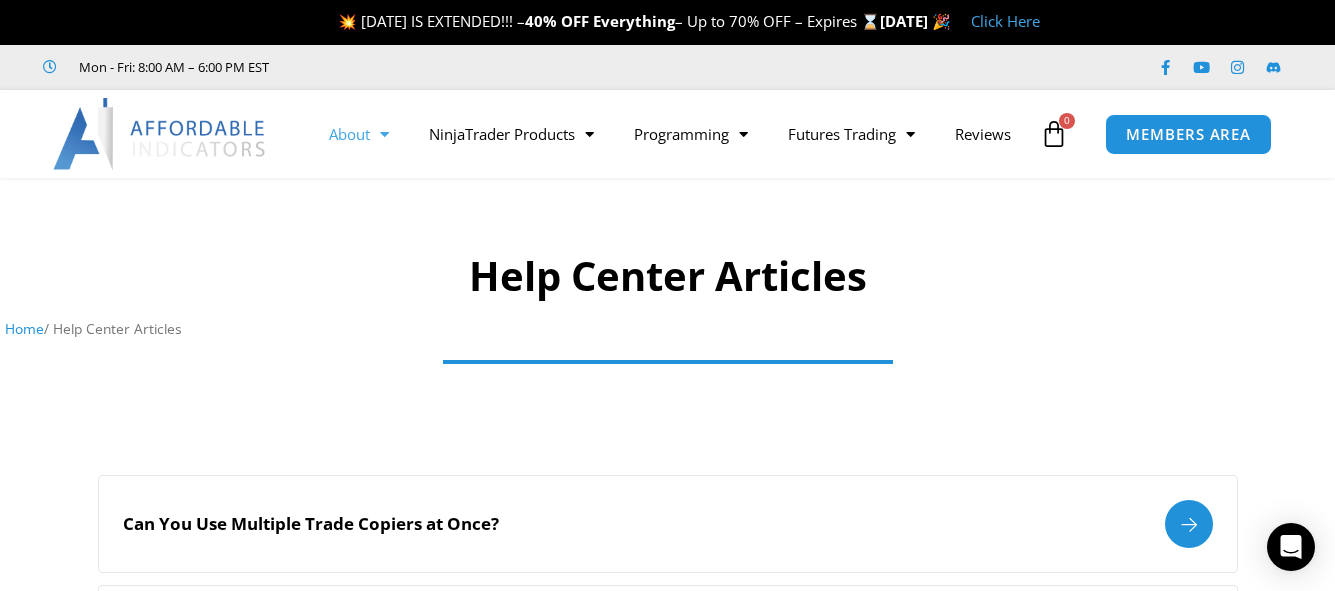 click 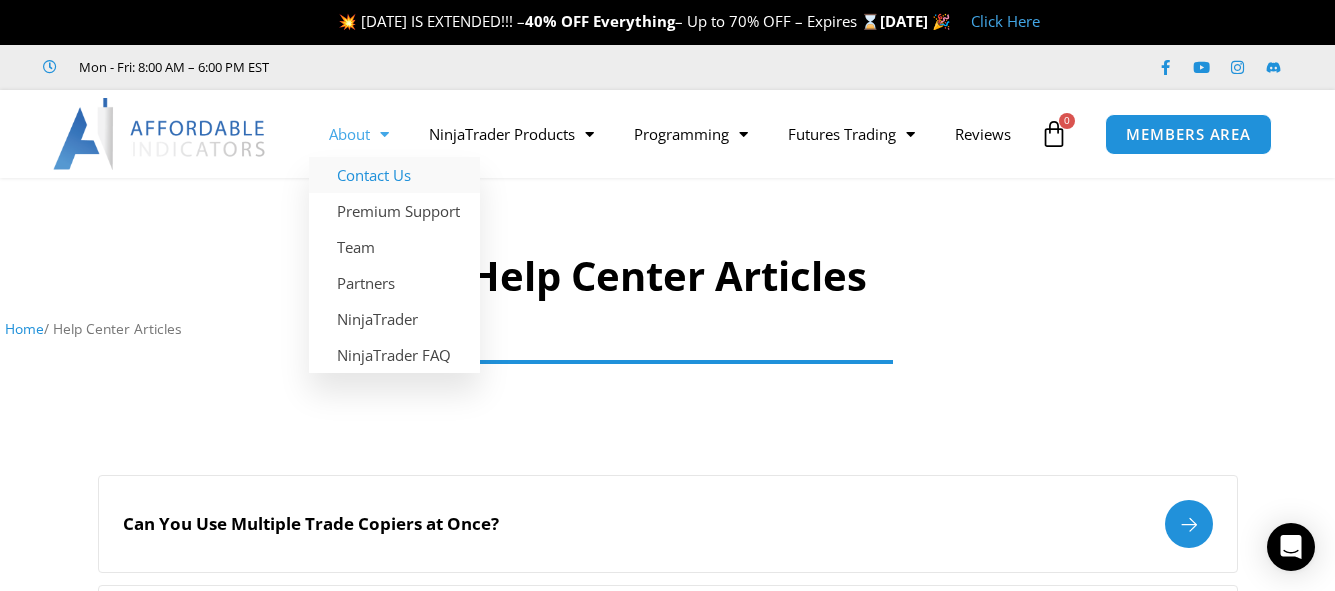click on "Contact Us" 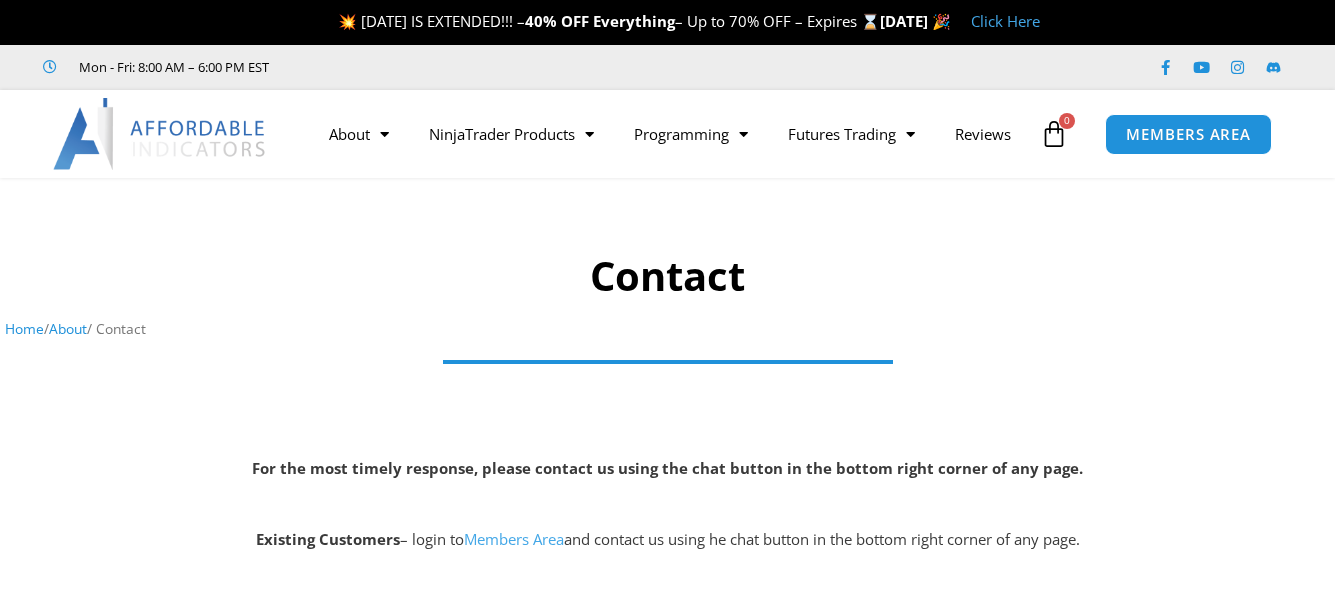 scroll, scrollTop: 0, scrollLeft: 0, axis: both 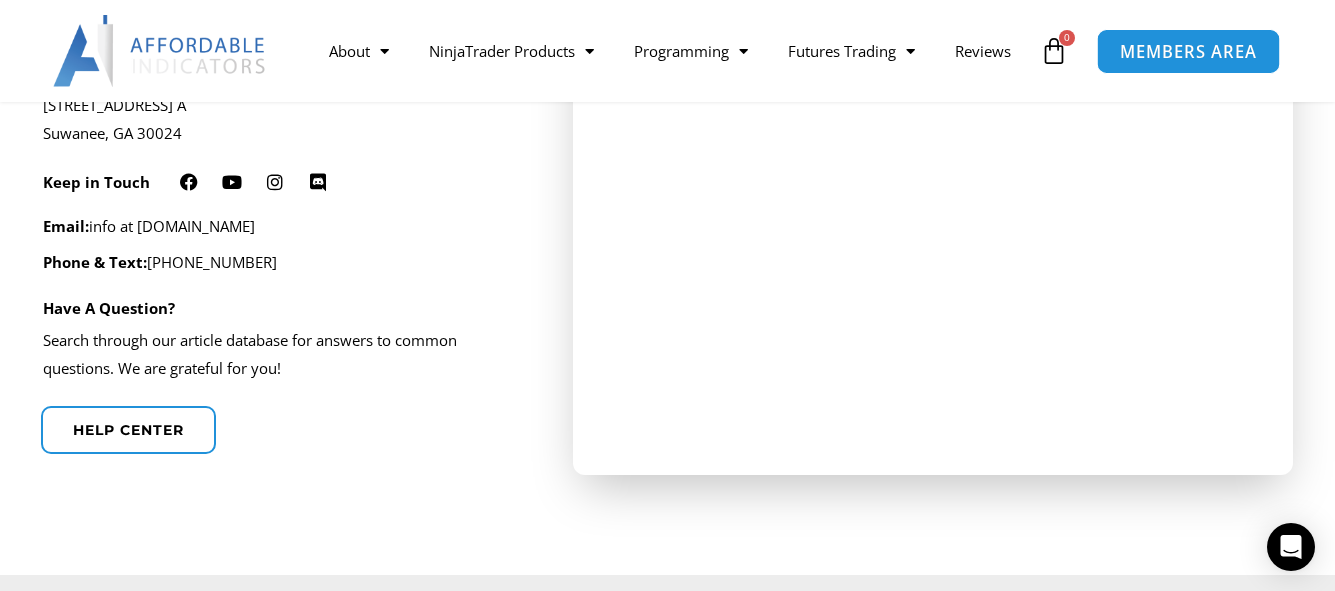 click on "MEMBERS AREA" at bounding box center (1188, 51) 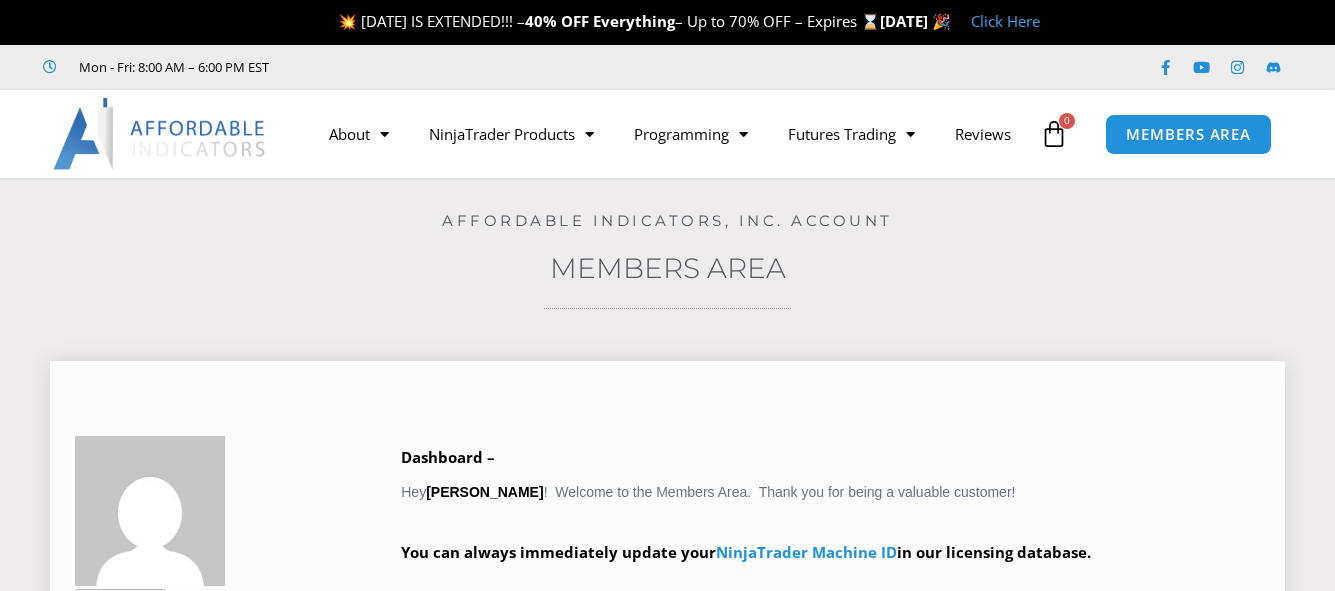 scroll, scrollTop: 0, scrollLeft: 0, axis: both 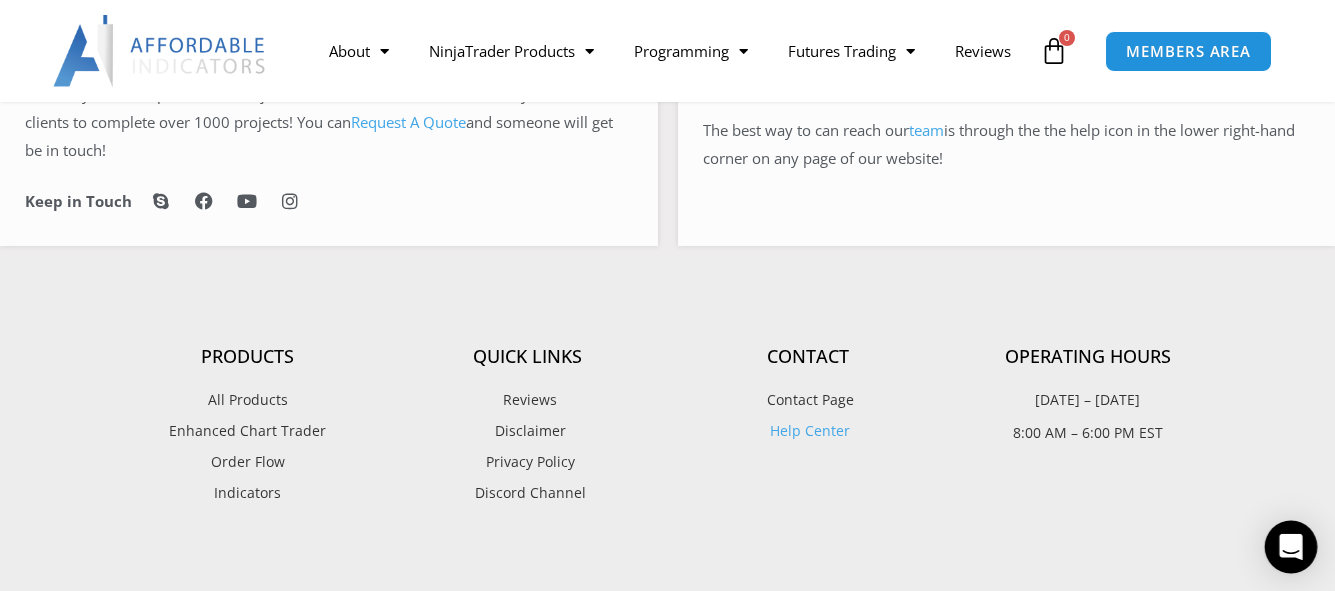 click 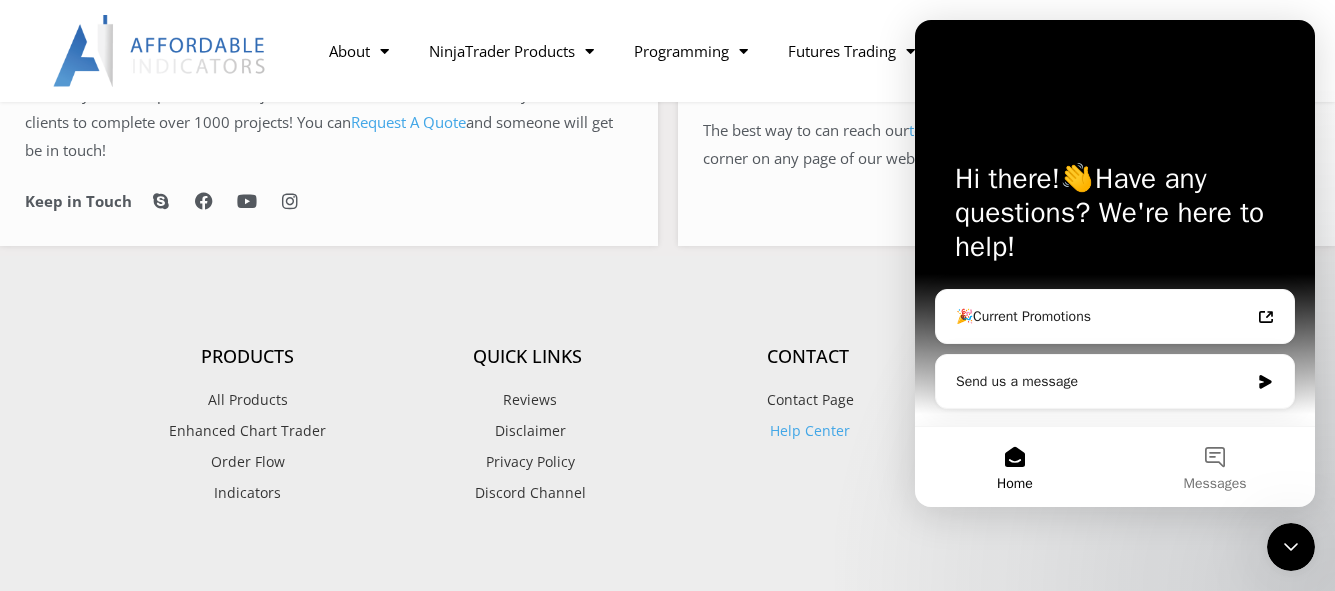scroll, scrollTop: 0, scrollLeft: 0, axis: both 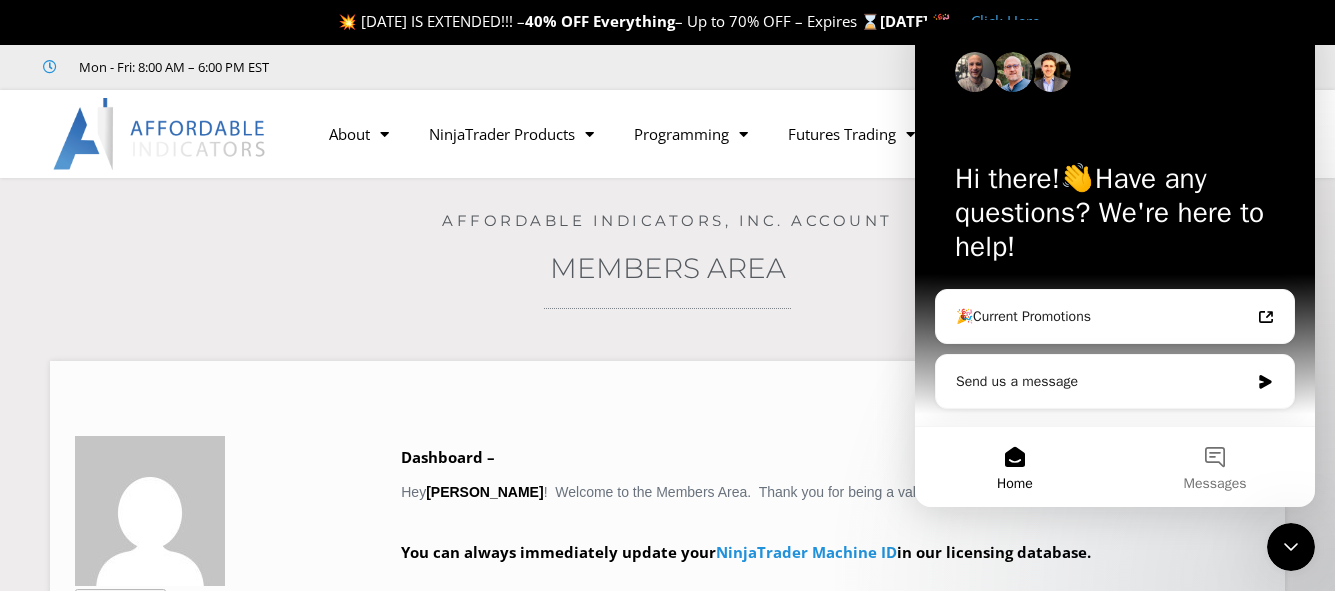 click on "Members Area" at bounding box center [667, 268] 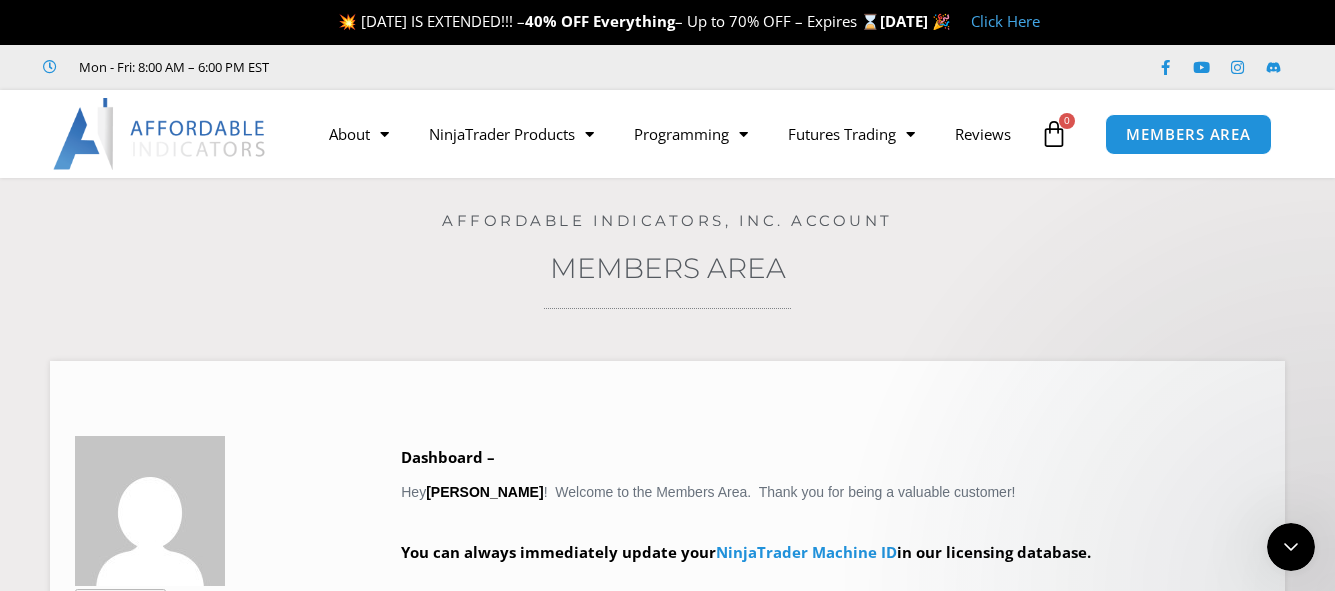 scroll, scrollTop: 0, scrollLeft: 0, axis: both 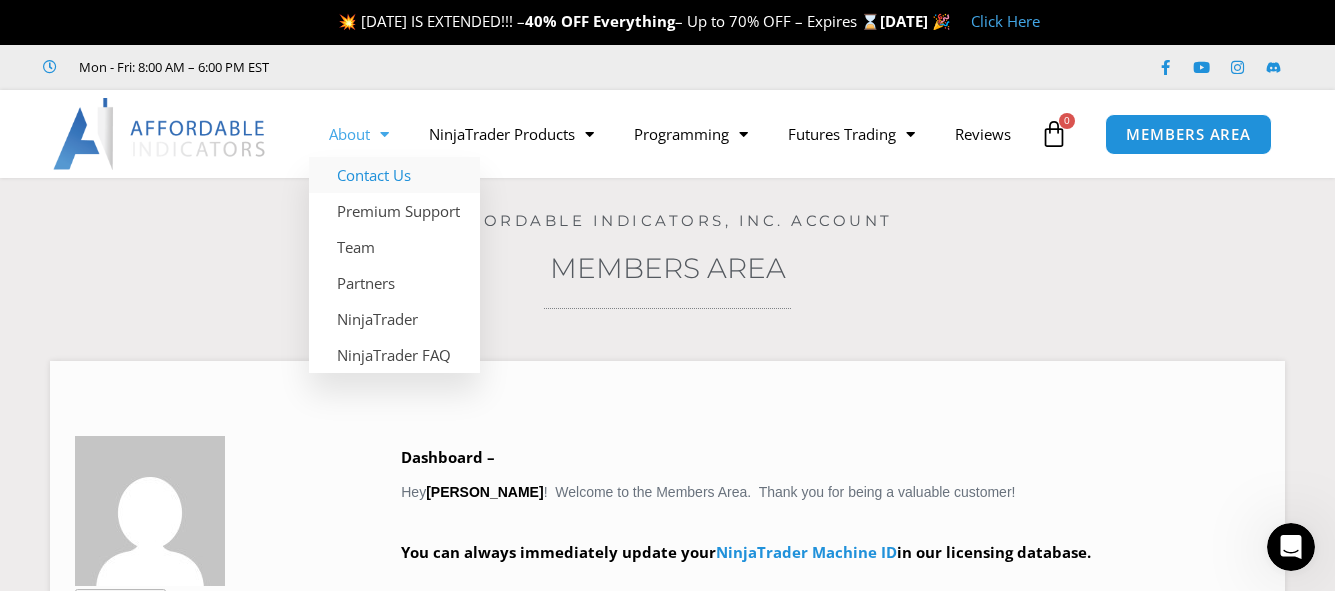 click on "Contact Us" 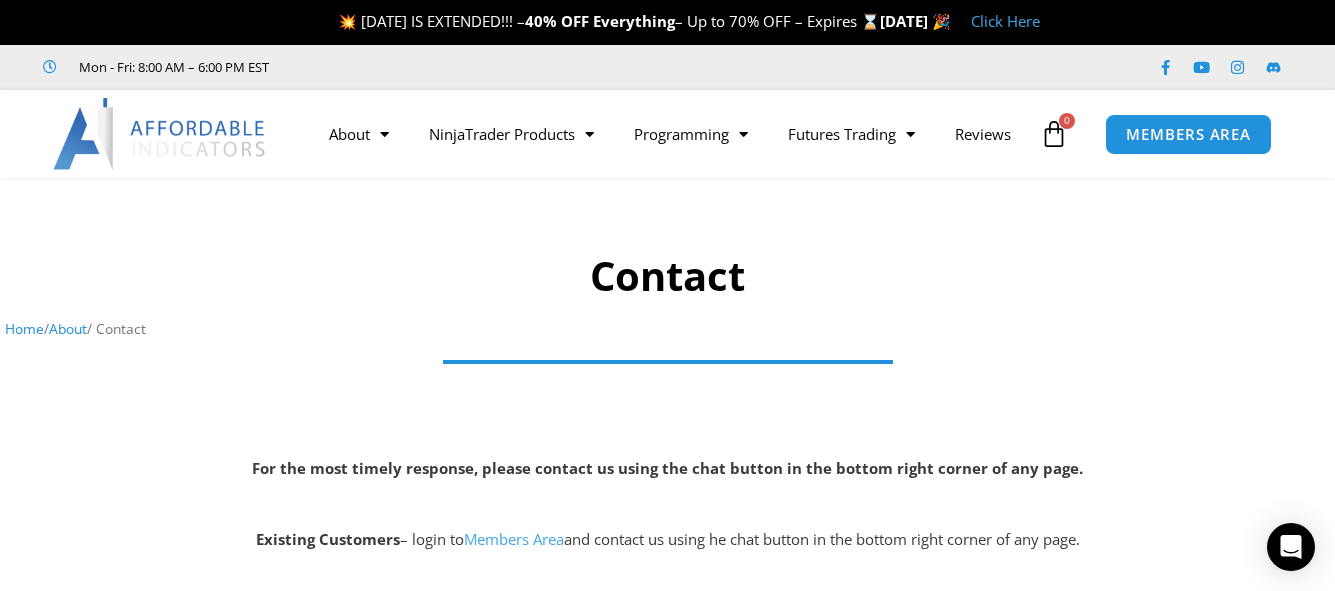 scroll, scrollTop: 0, scrollLeft: 0, axis: both 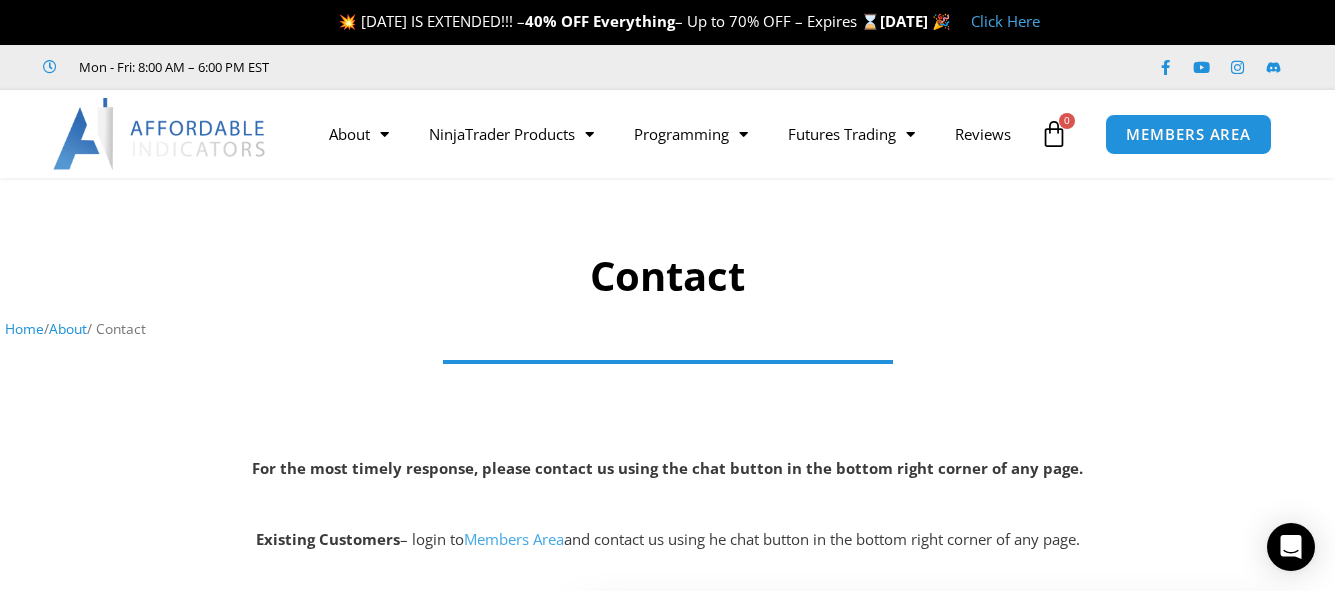 click on "Contact" at bounding box center (667, 276) 